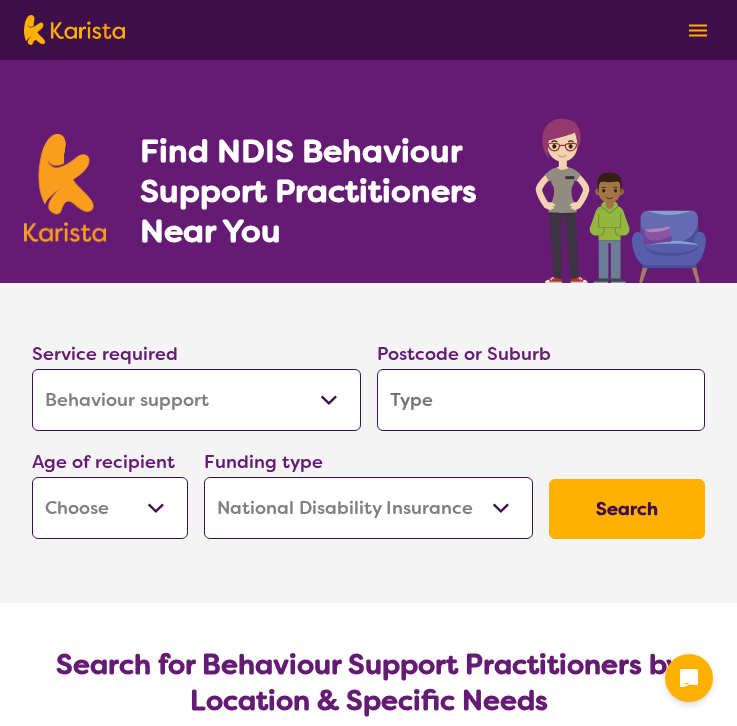 select on "Behaviour support" 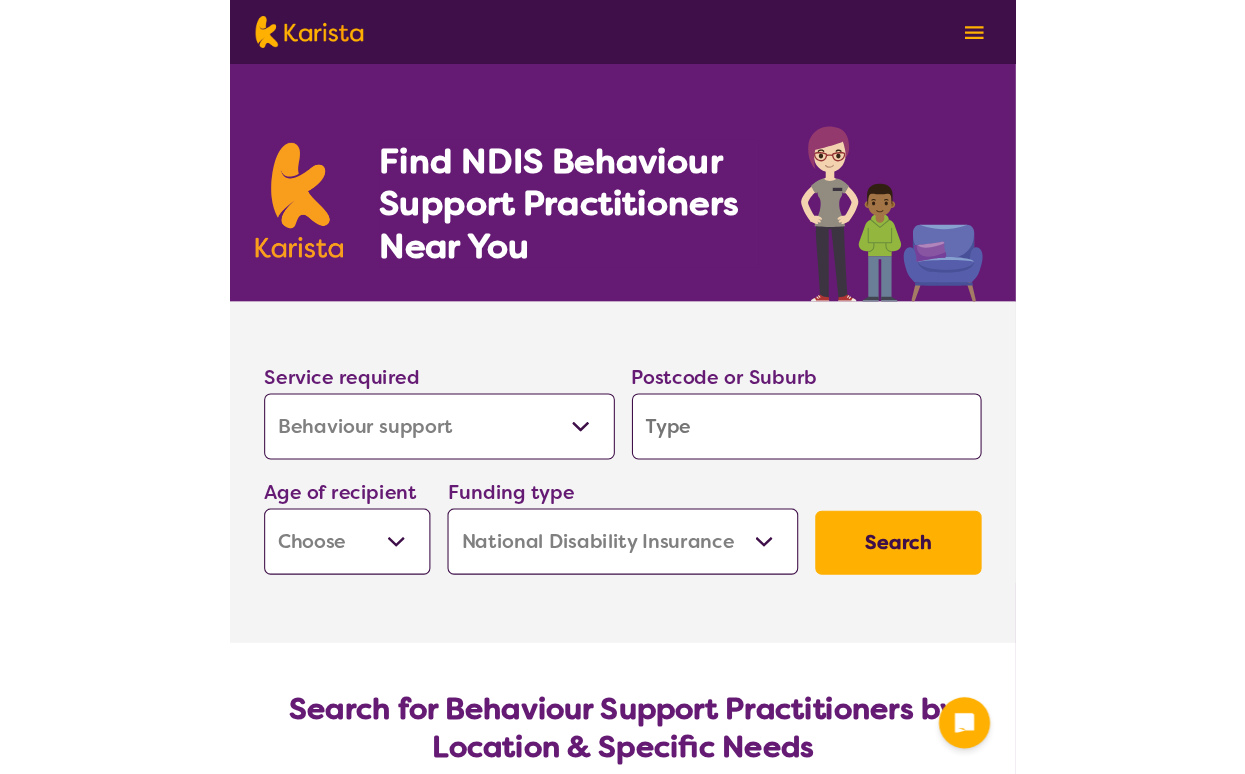 scroll, scrollTop: 0, scrollLeft: 0, axis: both 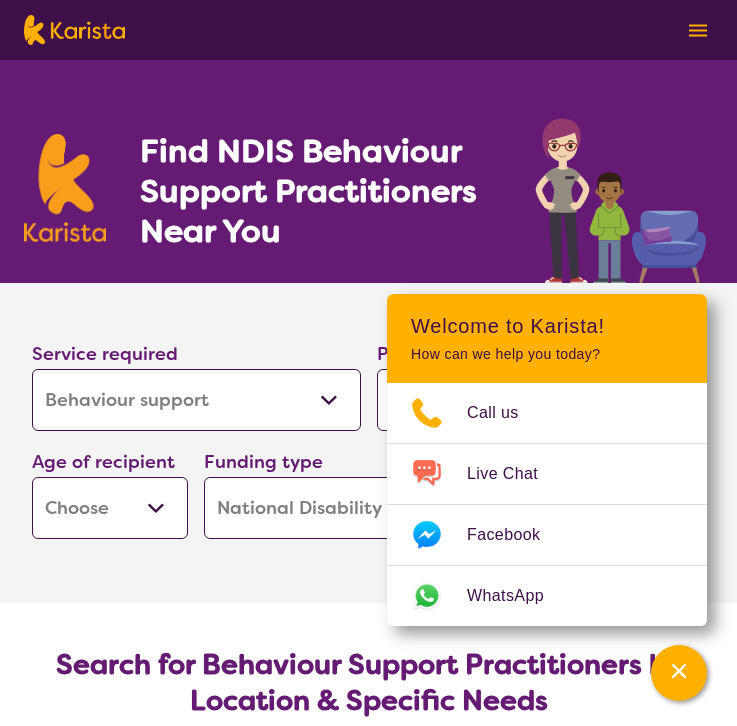click on "Service required Allied Health Assistant Assessment (ADHD or Autism) Behaviour support Counselling Dietitian Domestic and home help Employment Support Exercise physiology Home Care Package Provider Key Worker NDIS Plan management NDIS Support Coordination Nursing services Occupational therapy Personal care Physiotherapy Podiatry Psychology Psychosocial Recovery Coach Respite Speech therapy Support worker Supported accommodation Postcode or Suburb Age of recipient Early Childhood - 0 to 9 Child - 10 to 11 Adolescent - 12 to 17 Adult - 18 to 64 Aged - 65+ Funding type Home Care Package (HCP) National Disability Insurance Scheme (NDIS) I don't know Search" at bounding box center [368, 415] 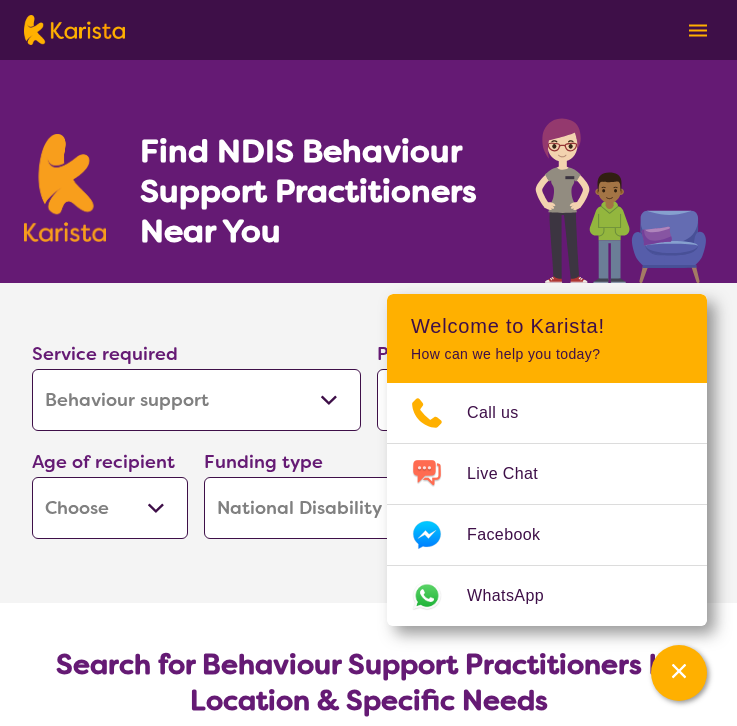 click on "Service required Allied Health Assistant Assessment (ADHD or Autism) Behaviour support Counselling Dietitian Domestic and home help Employment Support Exercise physiology Home Care Package Provider Key Worker NDIS Plan management NDIS Support Coordination Nursing services Occupational therapy Personal care Physiotherapy Podiatry Psychology Psychosocial Recovery Coach Respite Speech therapy Support worker Supported accommodation Postcode or Suburb Age of recipient Early Childhood - 0 to 9 Child - 10 to 11 Adolescent - 12 to 17 Adult - 18 to 64 Aged - 65+ Funding type Home Care Package (HCP) National Disability Insurance Scheme (NDIS) I don't know Search" at bounding box center [368, 415] 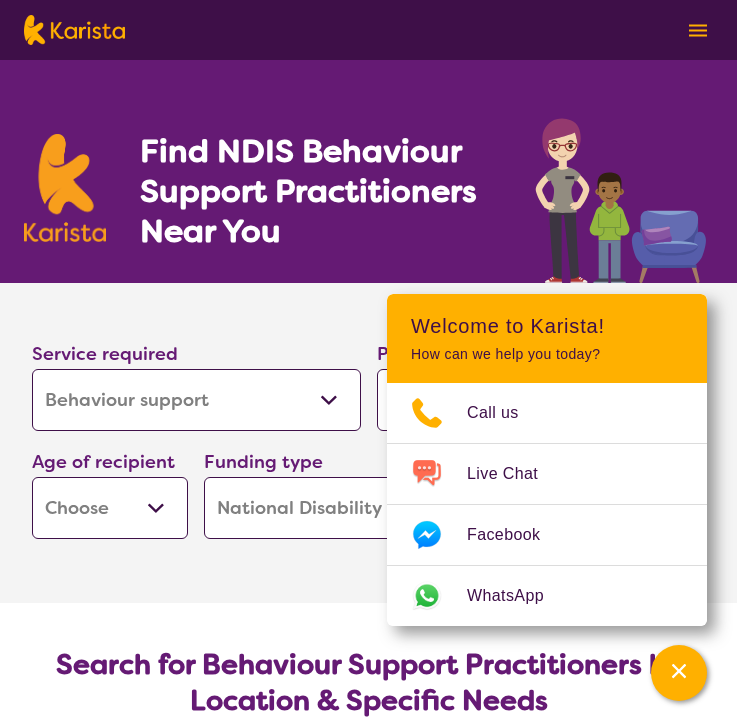 click on "Search for Behaviour Support Practitioners by Location Karista offers a free service that connects you with Behaviour Support and other disability services tailored to your unique needs and goals. Simply fill out the form, and our experienced Client Services team will match you with available Behaviour Support therapists in your local area." at bounding box center (368, 742) 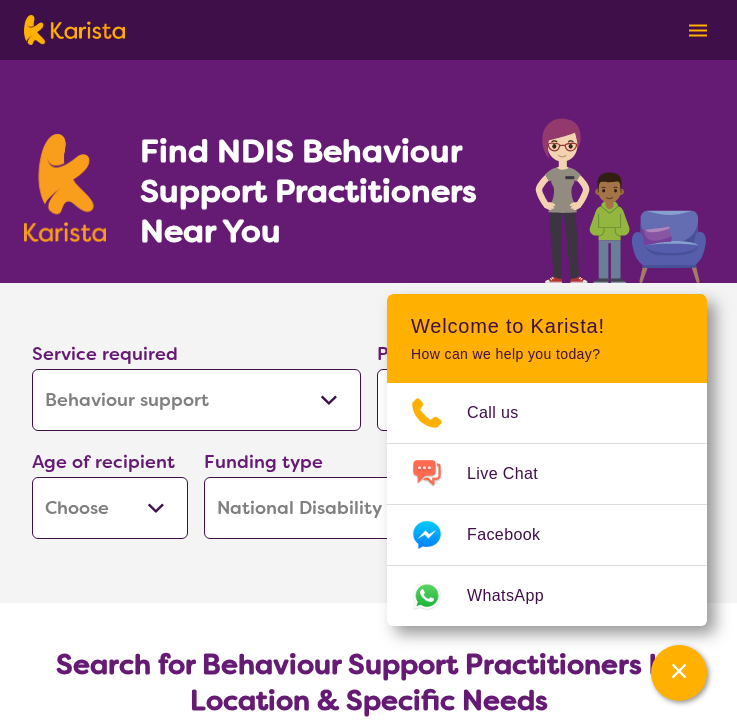 select on "EC" 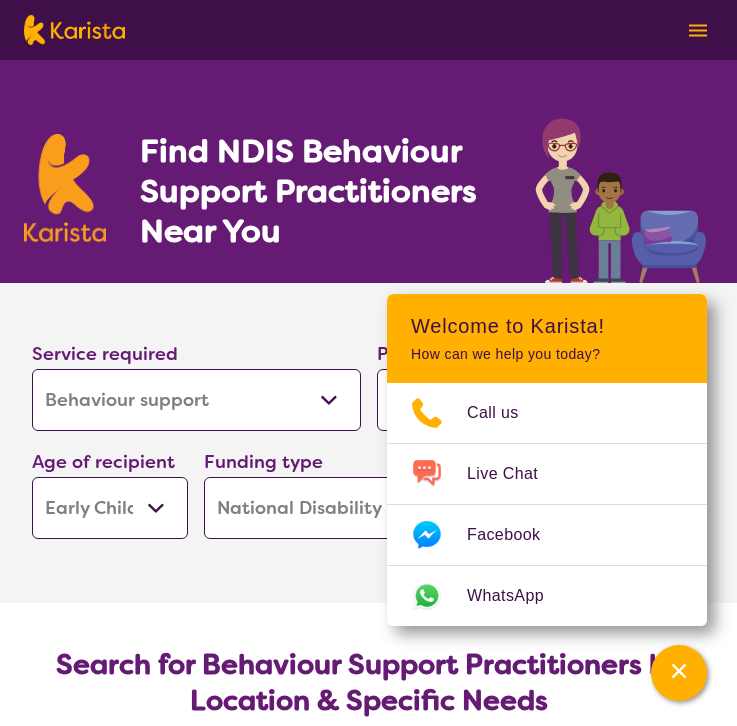 select on "EC" 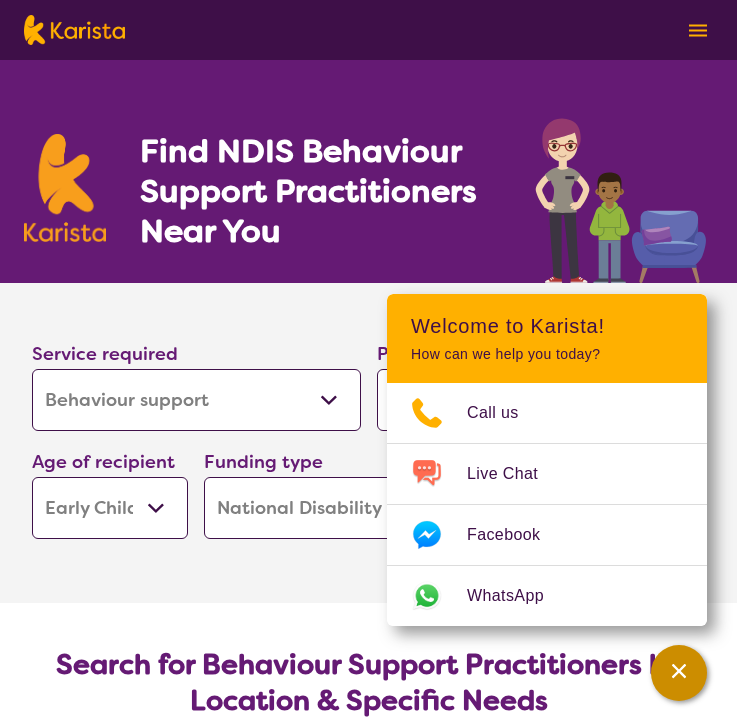 click at bounding box center [679, 673] 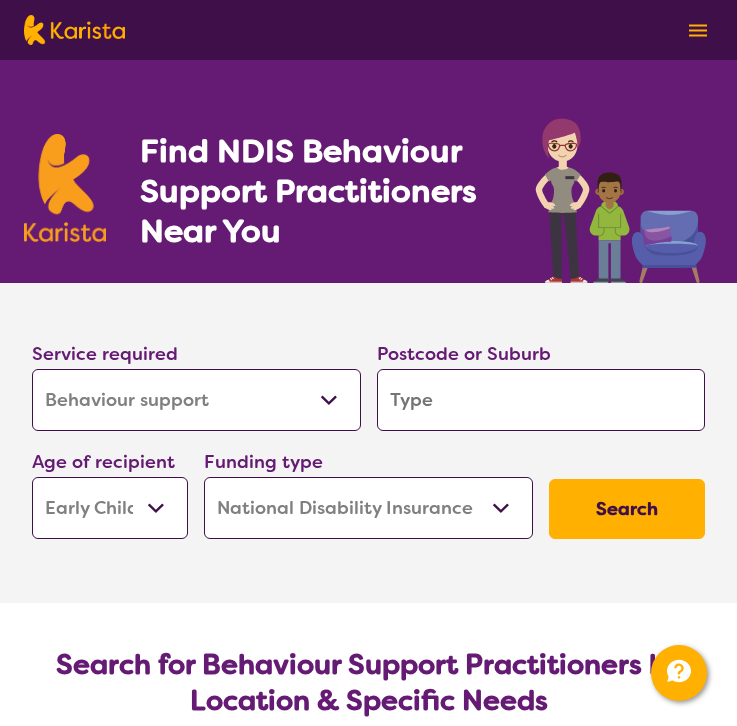 click at bounding box center (541, 400) 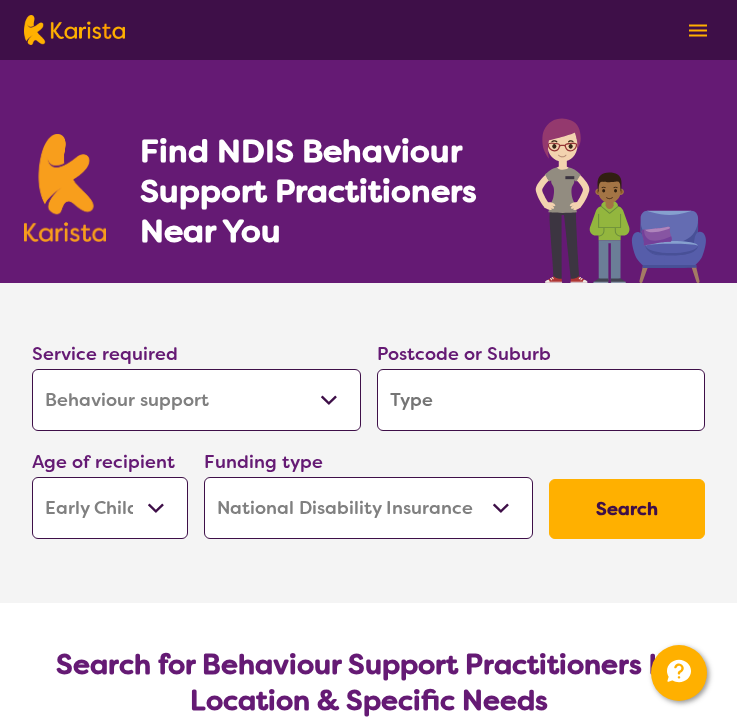type on "3" 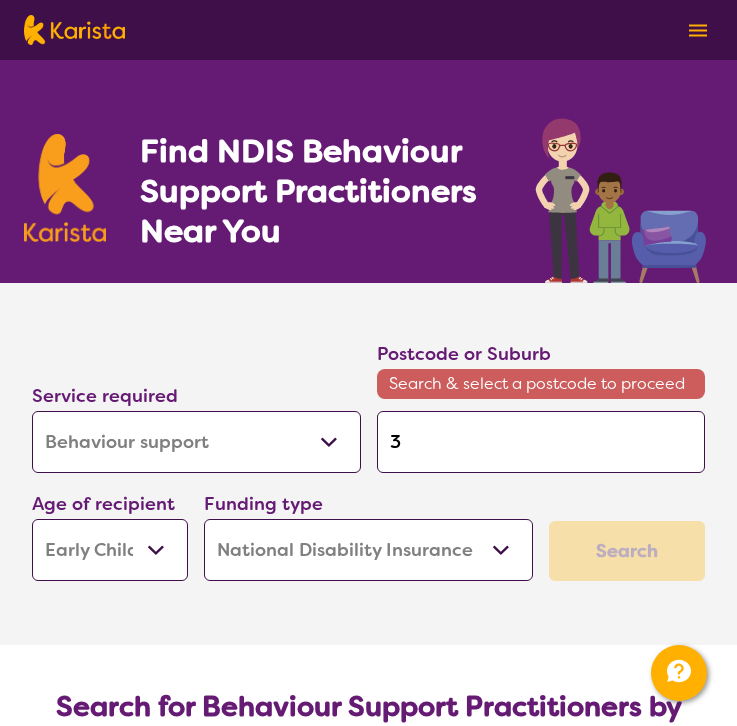type on "[NUMBER]" 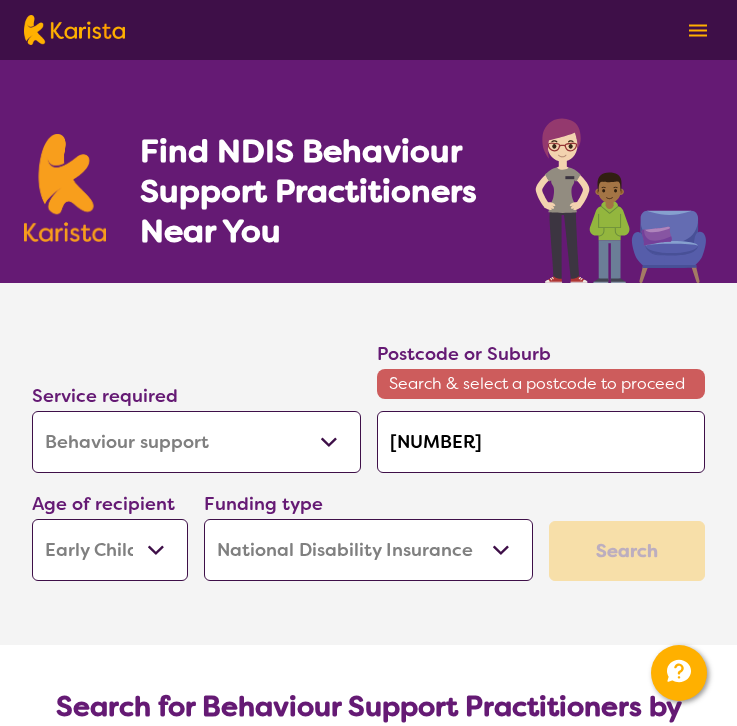 type on "[POSTCODE]" 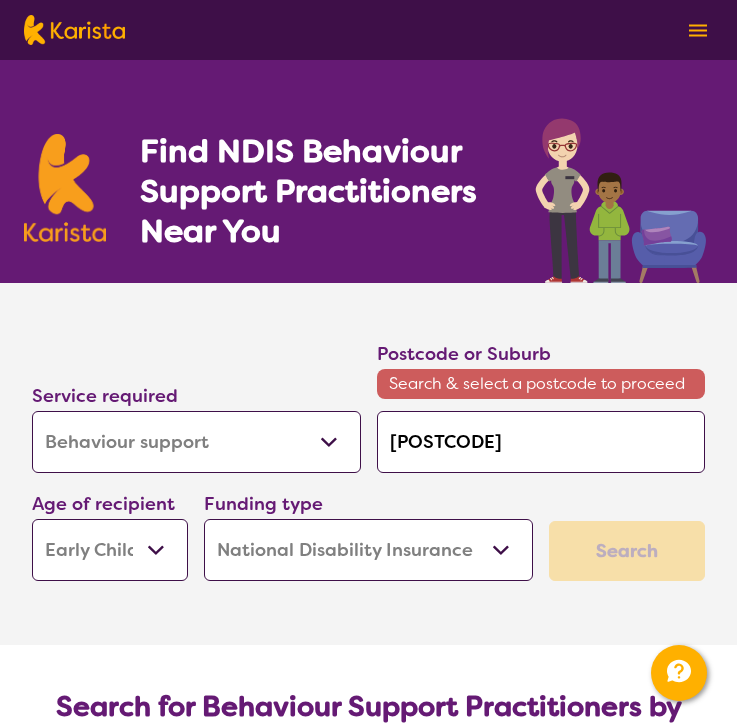 type on "[POSTCODE]" 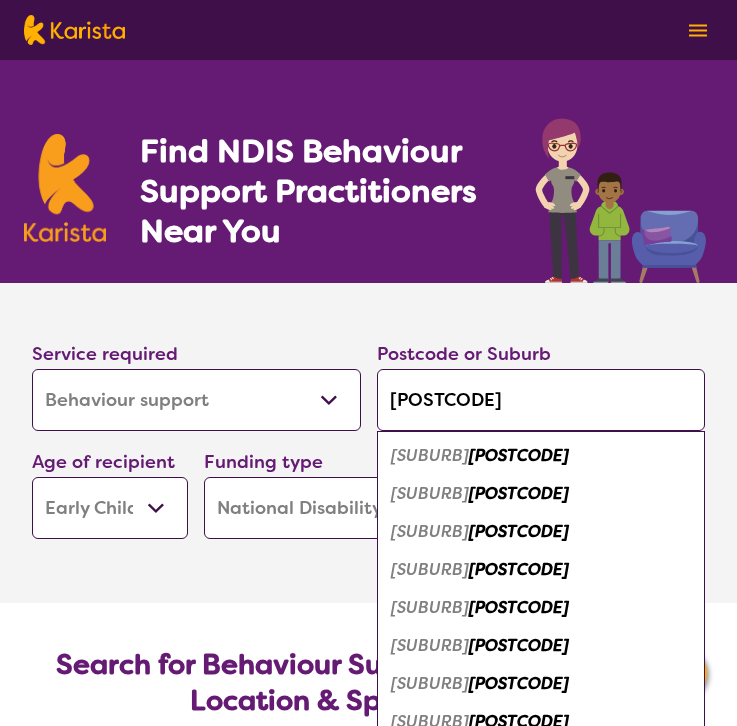 type on "[POSTCODE]" 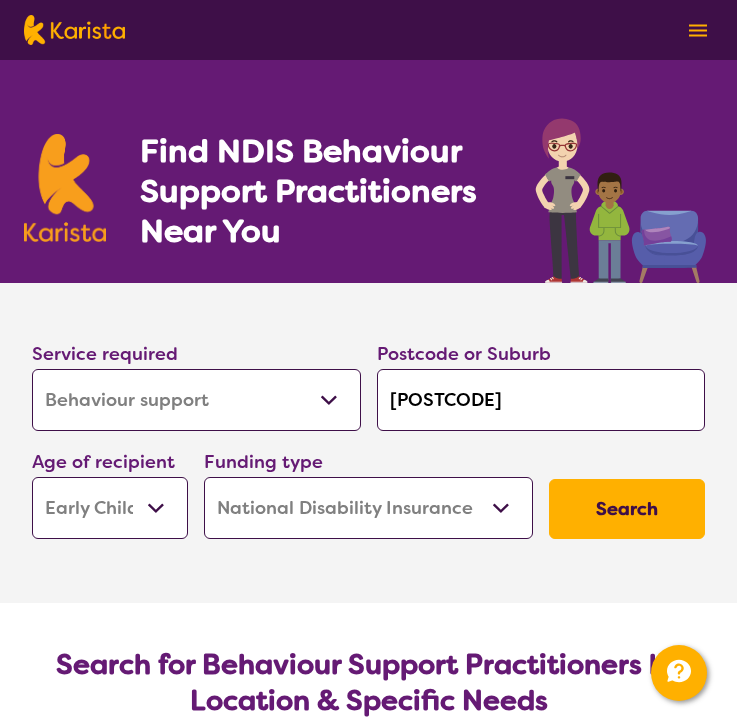 click on "Search" at bounding box center (627, 509) 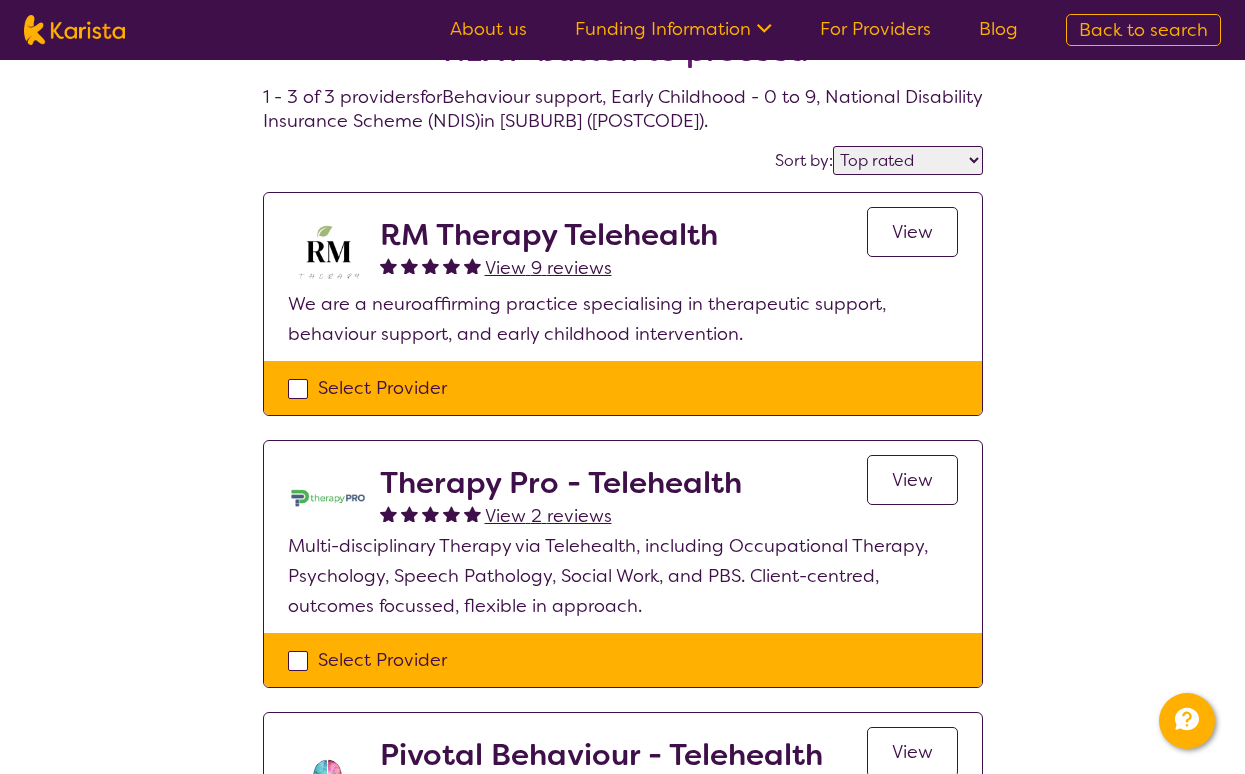 scroll, scrollTop: 89, scrollLeft: 0, axis: vertical 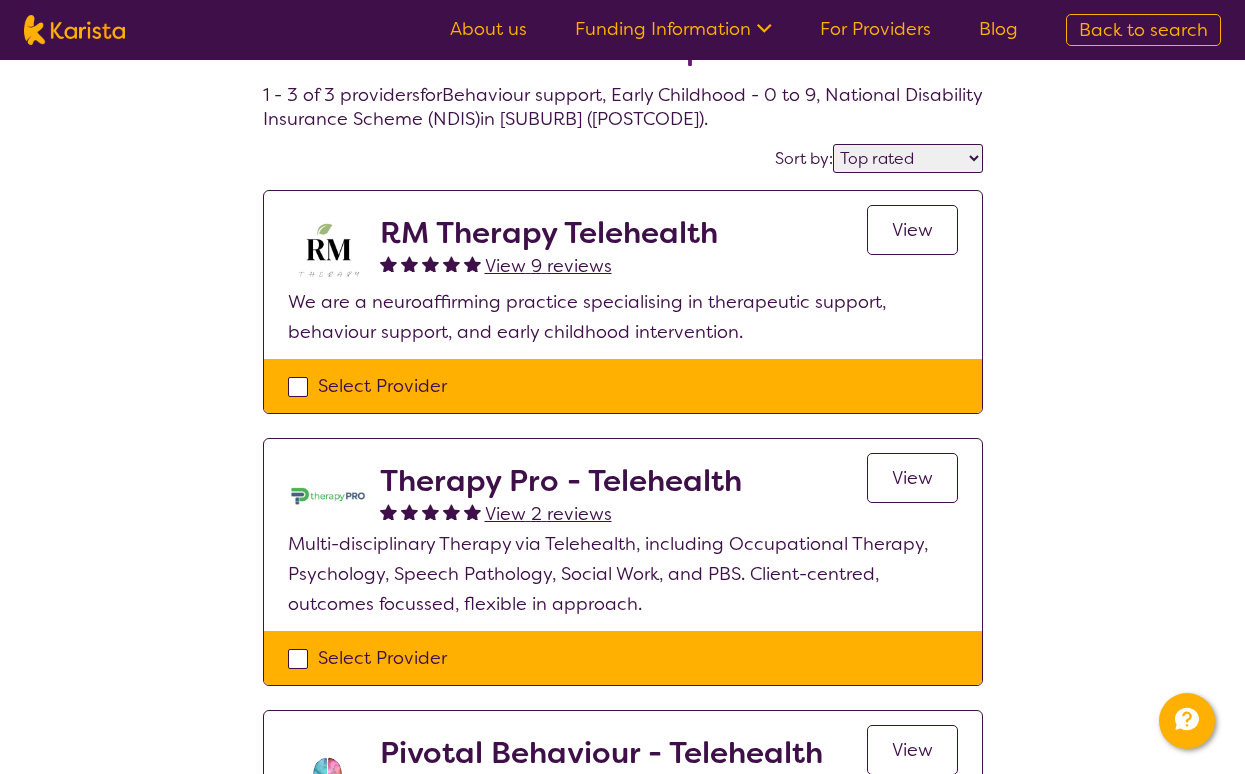 select on "highly_reviewed" 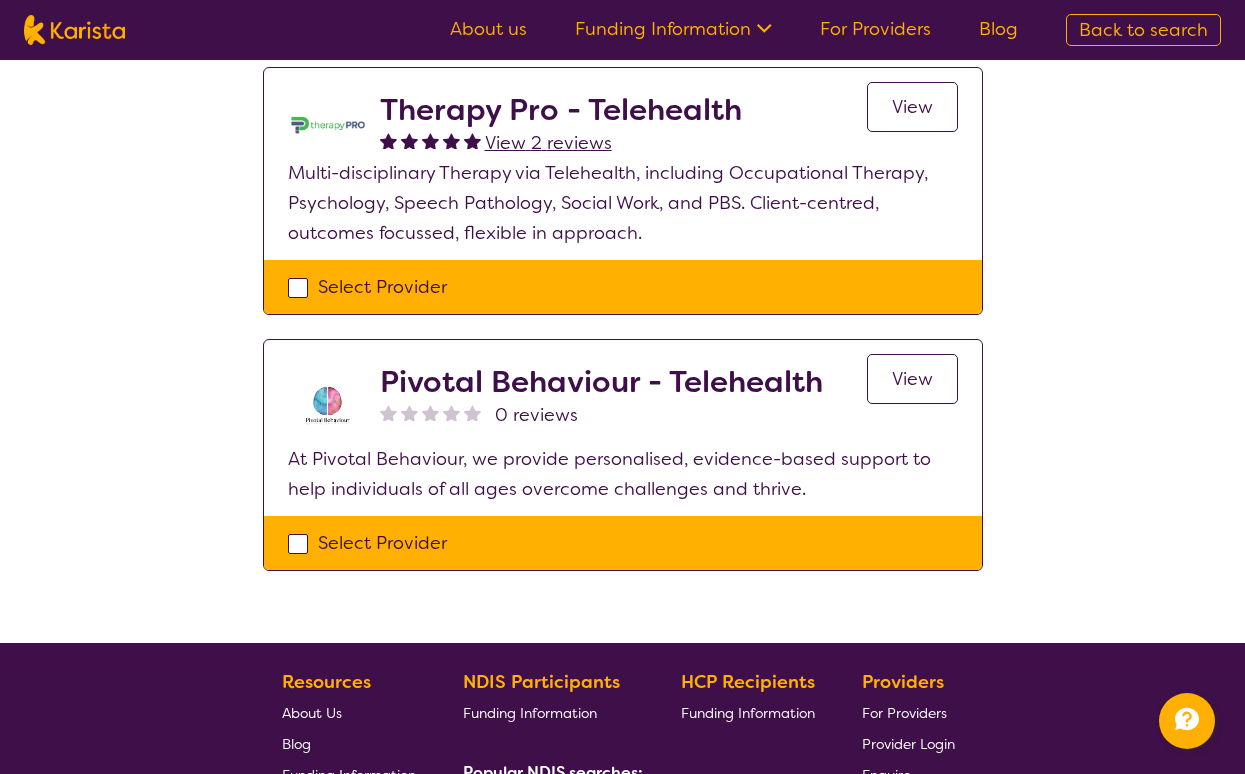 scroll, scrollTop: 462, scrollLeft: 0, axis: vertical 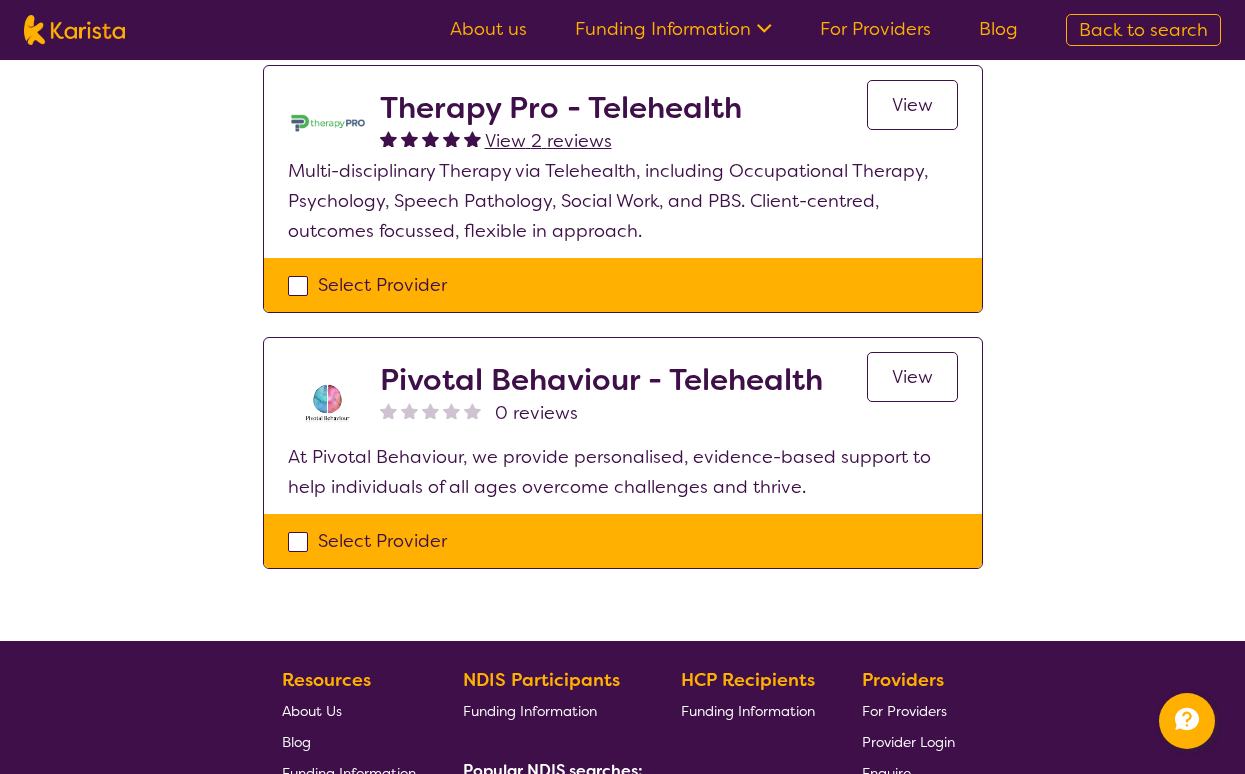 select on "Behaviour support" 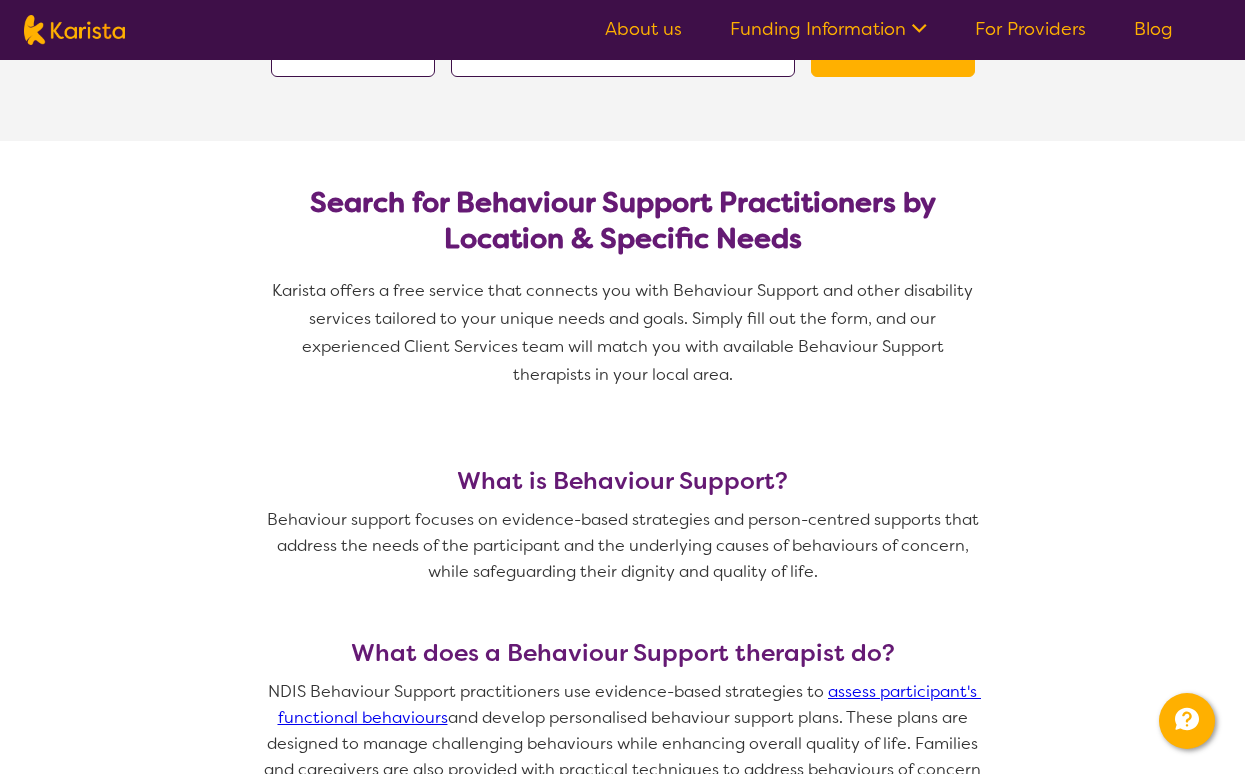 scroll, scrollTop: 0, scrollLeft: 0, axis: both 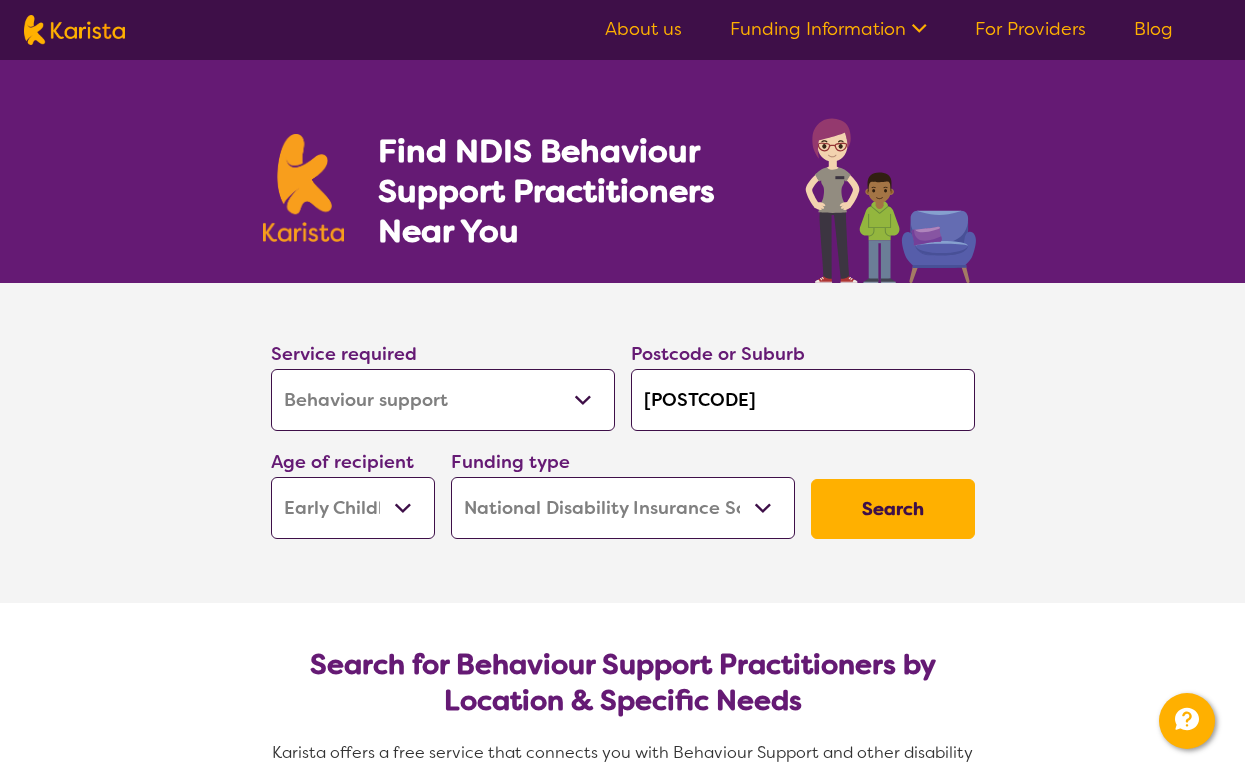 select on "Assessment (ADHD or Autism)" 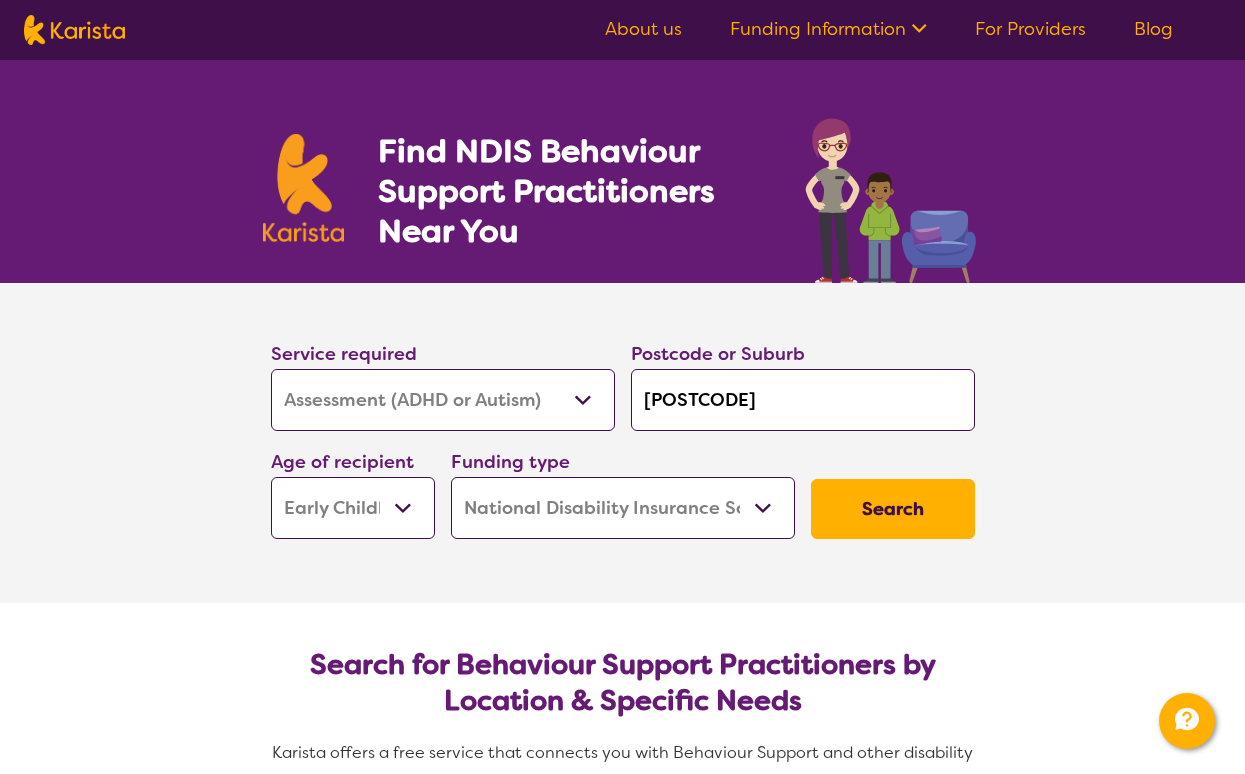 select on "Assessment (ADHD or Autism)" 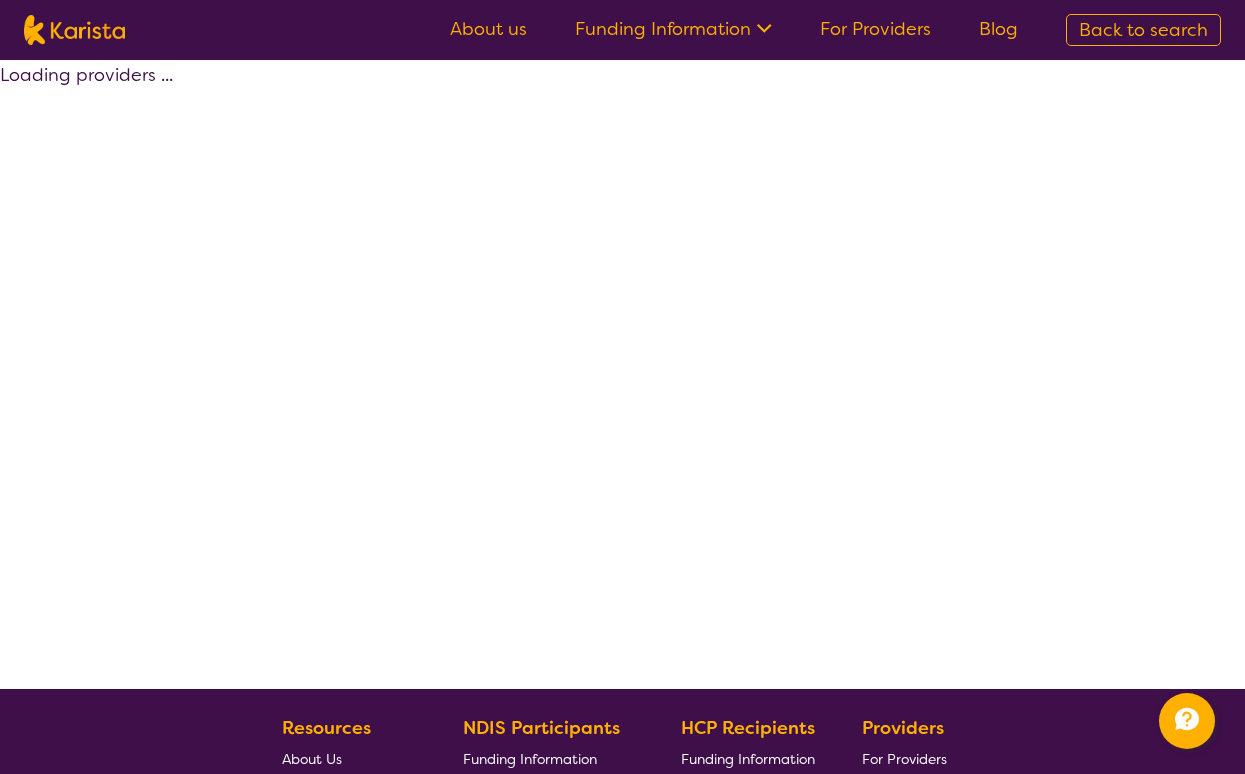 select on "Assessment (ADHD or Autism)" 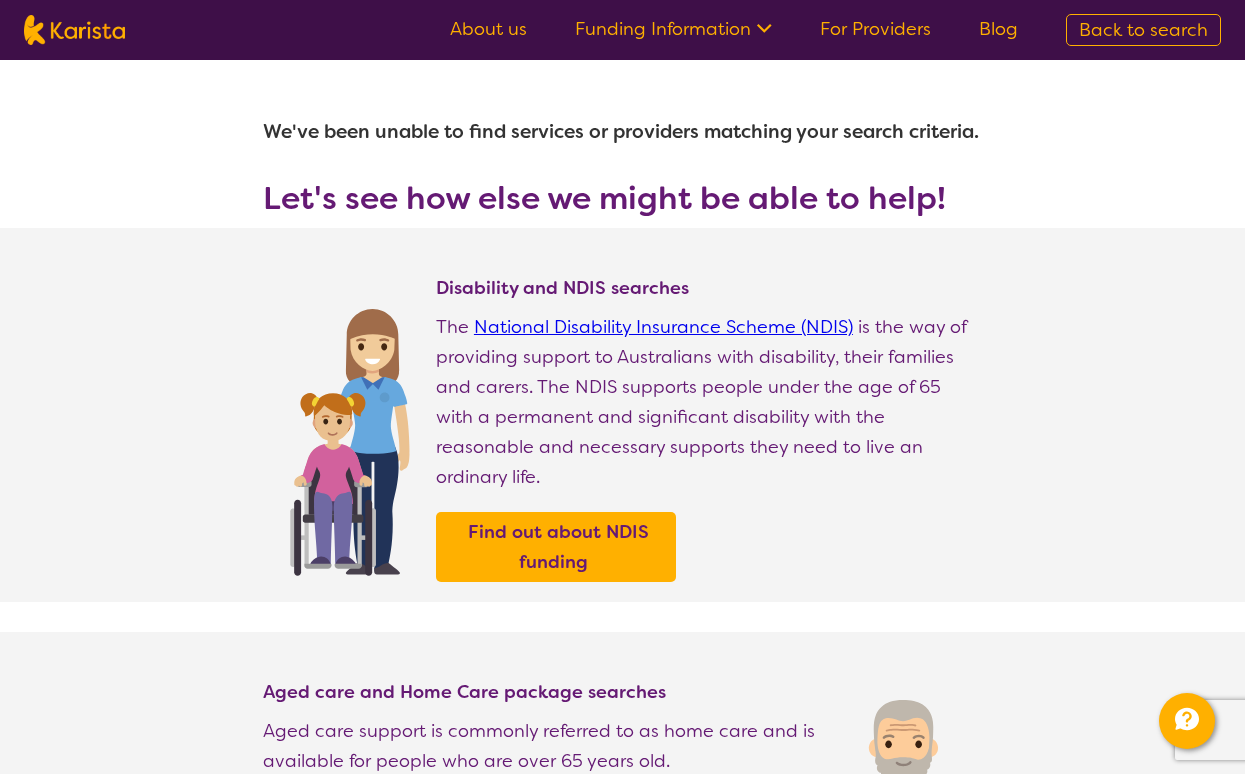 select on "Behaviour support" 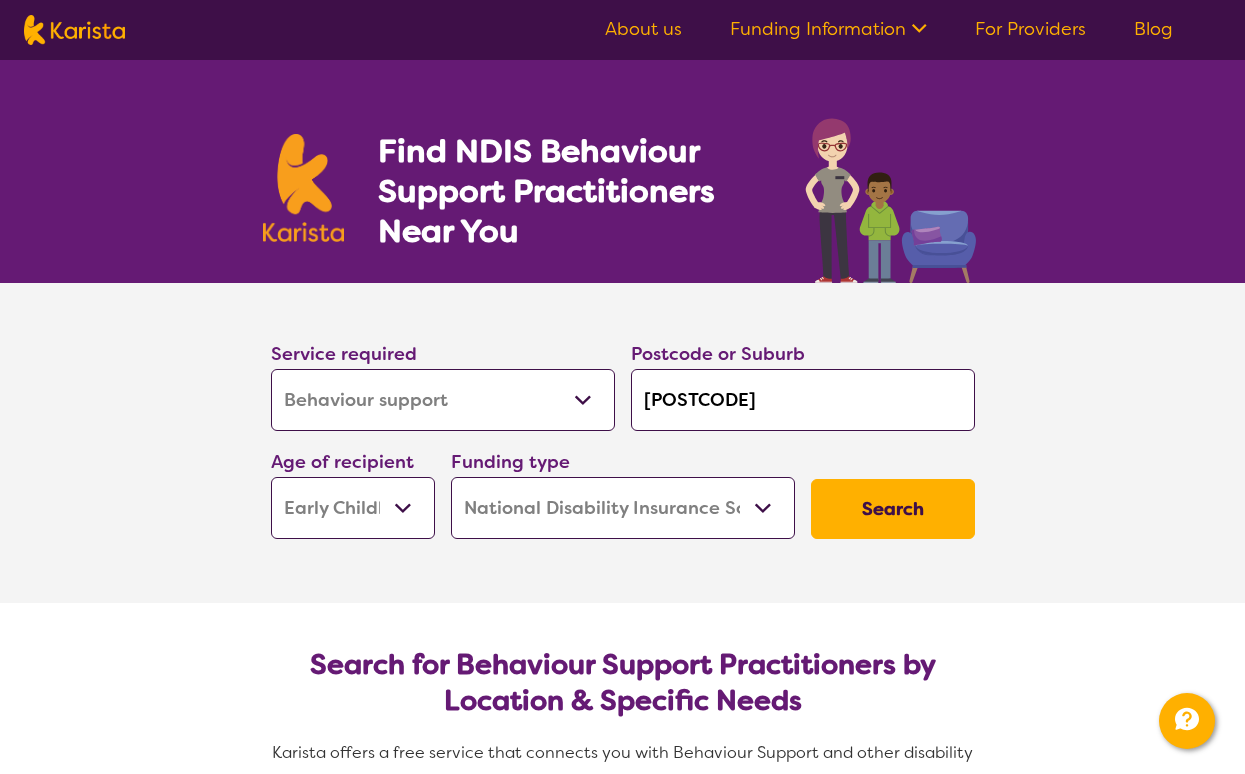 select on "Occupational therapy" 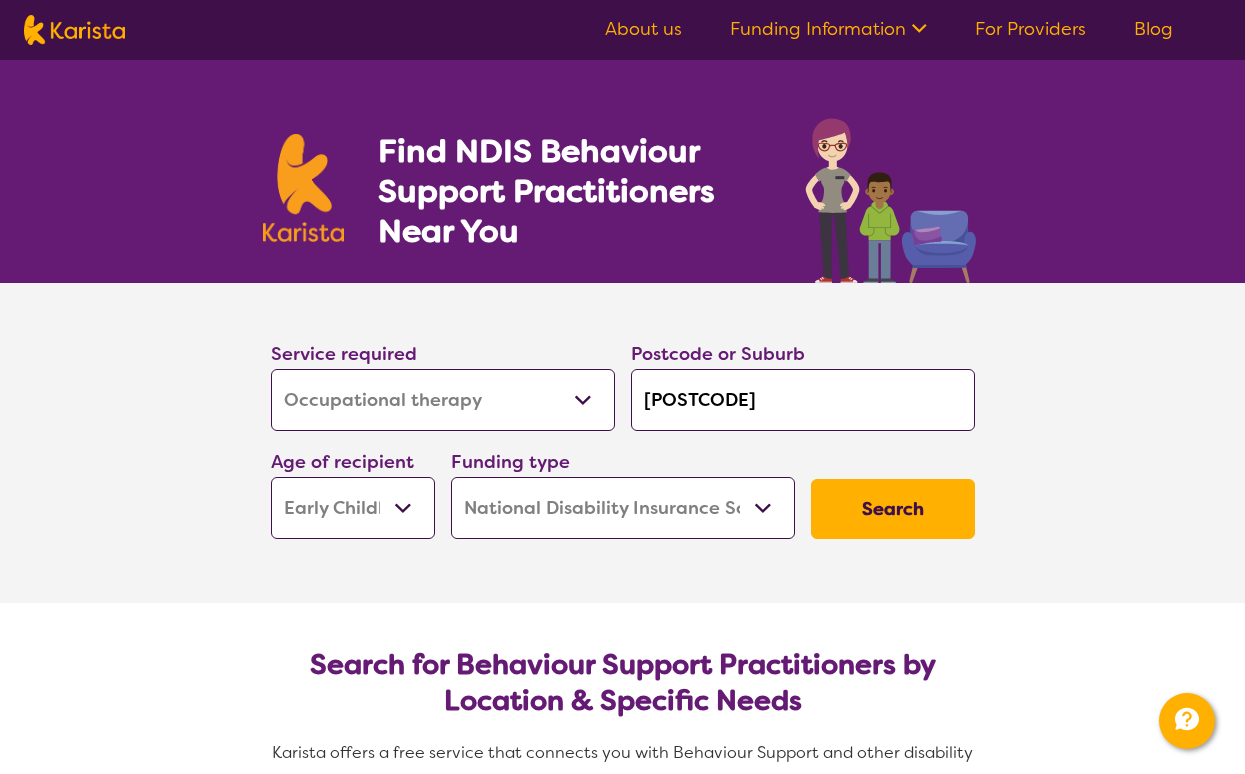select on "Occupational therapy" 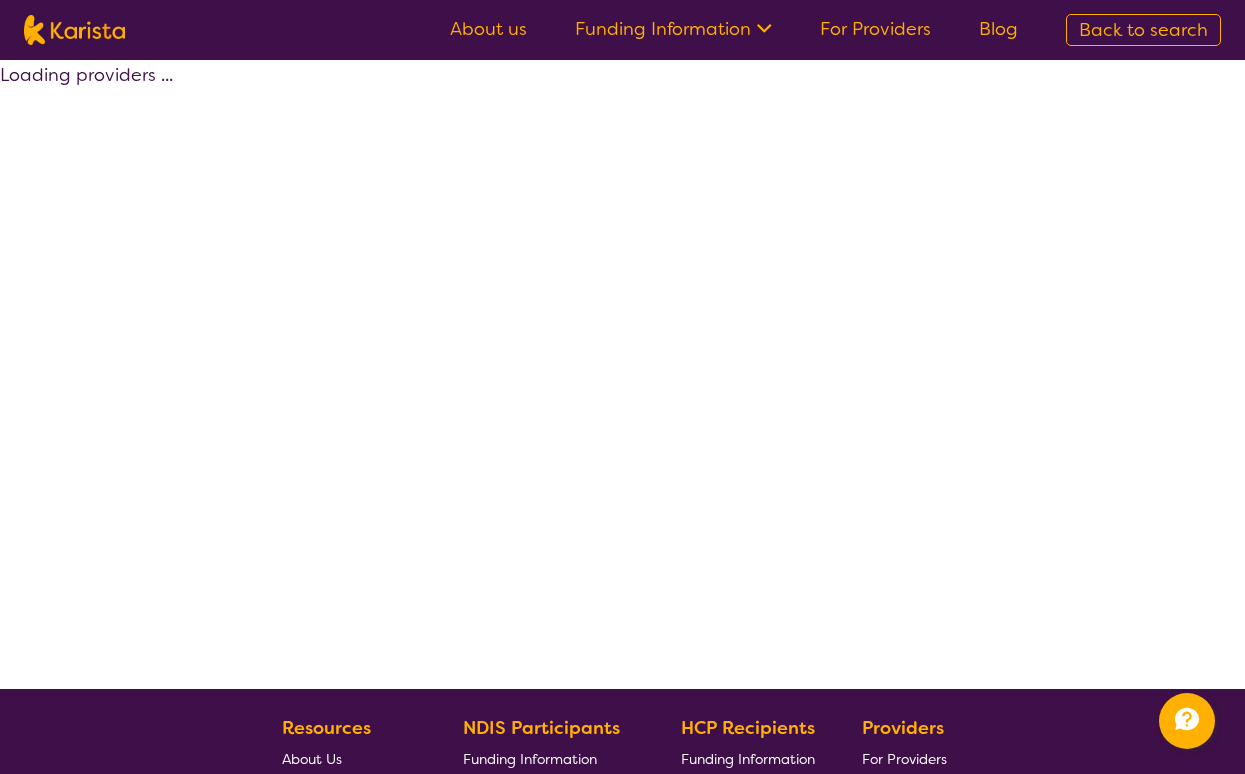 select on "by_score" 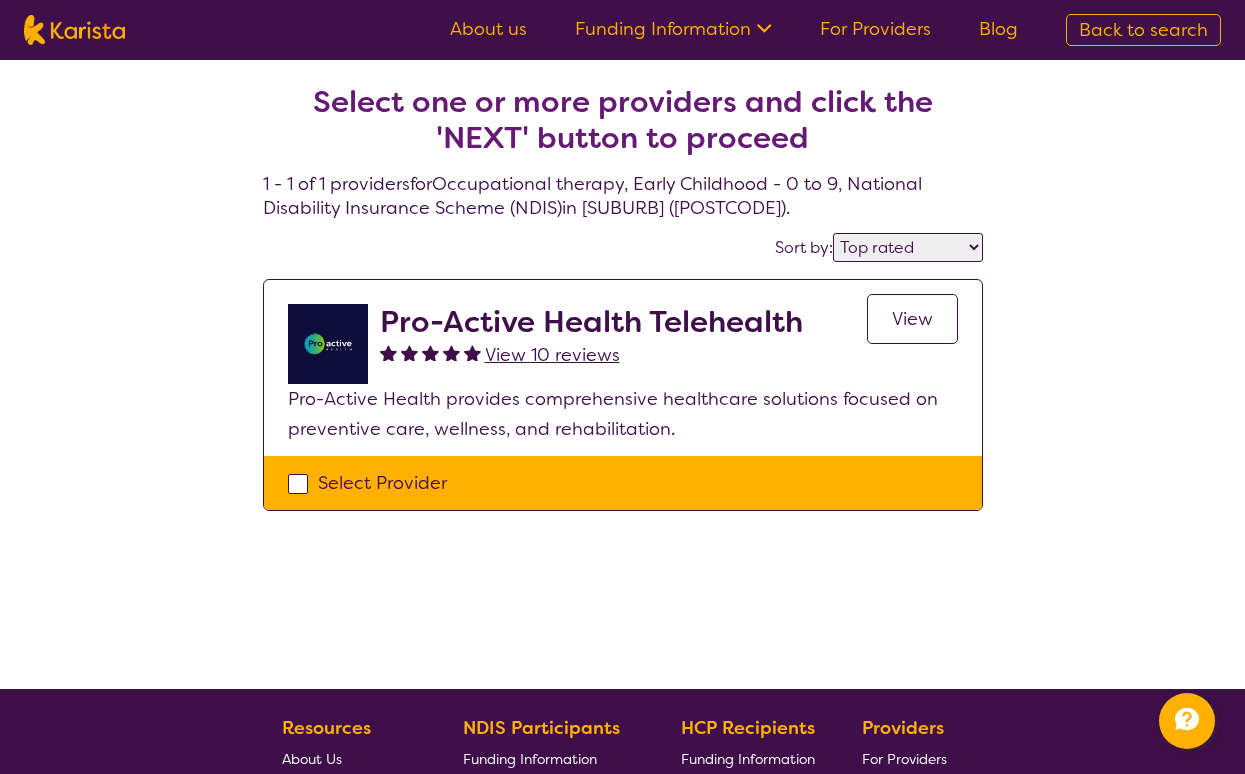 select on "Behaviour support" 